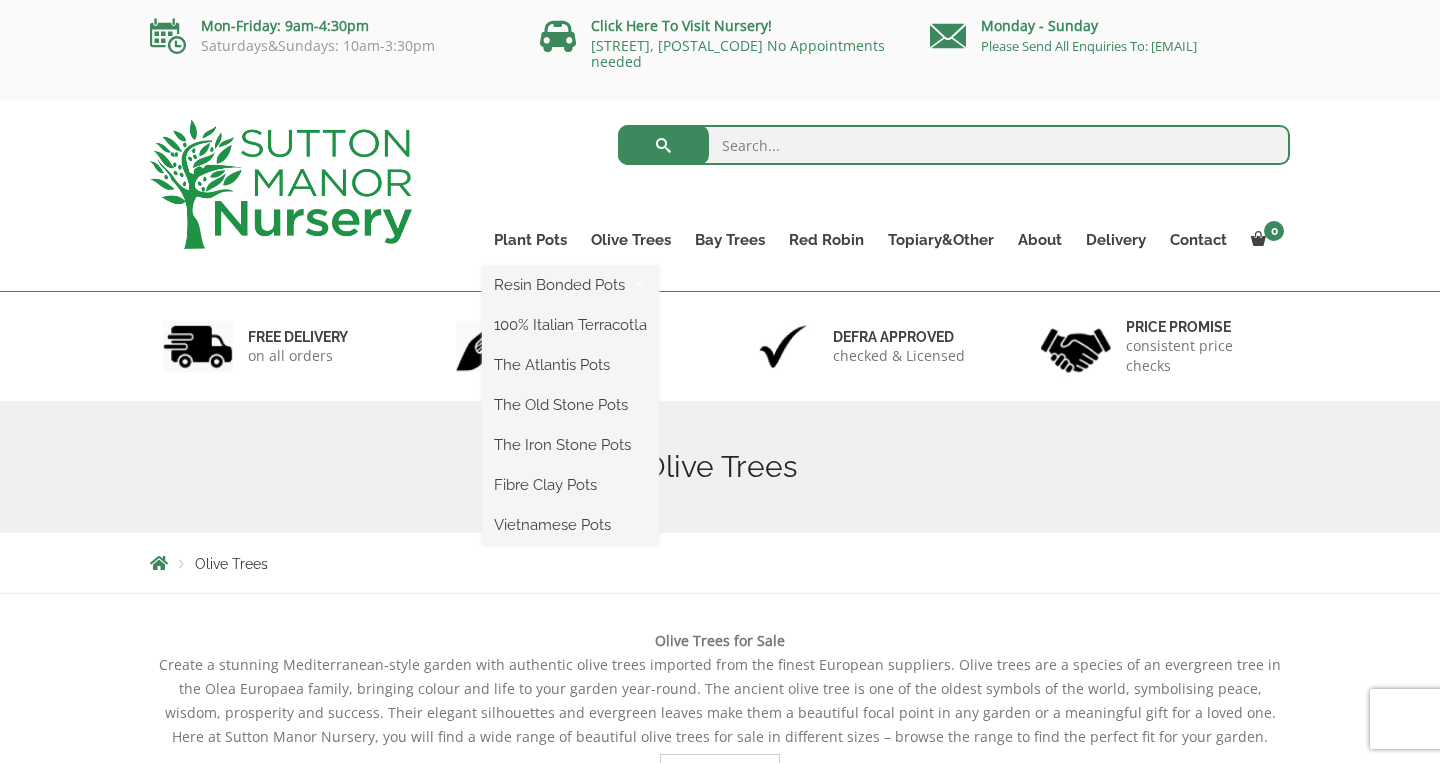 scroll, scrollTop: 0, scrollLeft: 0, axis: both 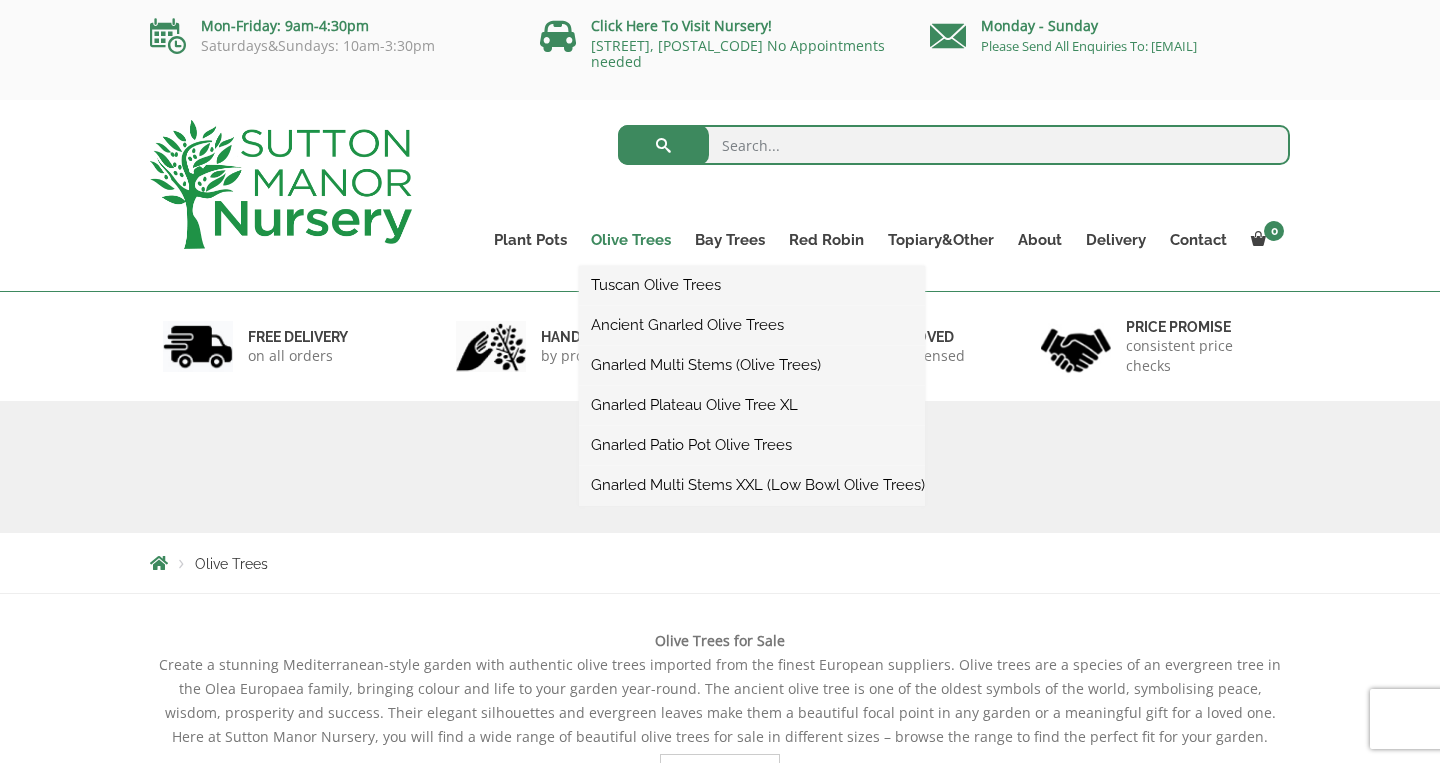 click on "Olive Trees" at bounding box center [631, 240] 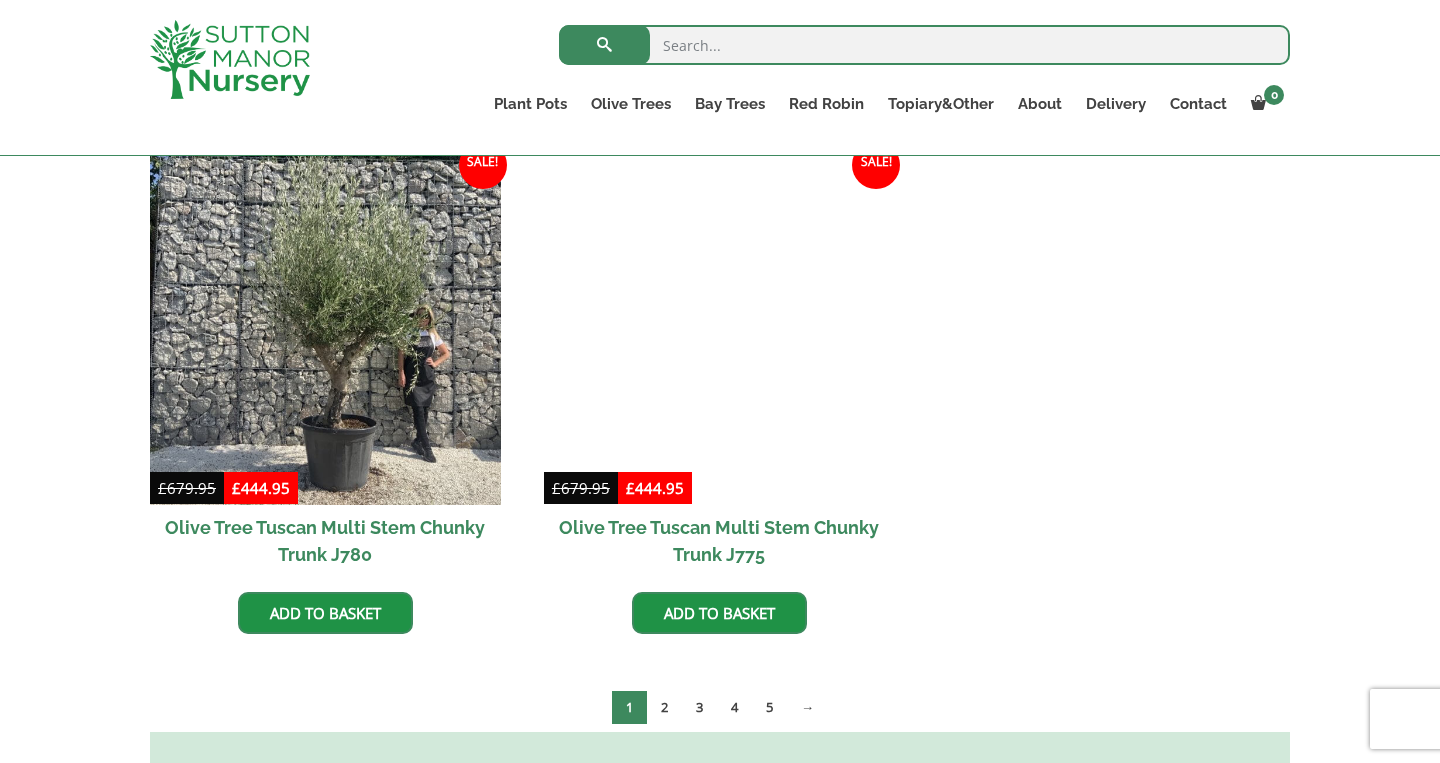 scroll, scrollTop: 2205, scrollLeft: 0, axis: vertical 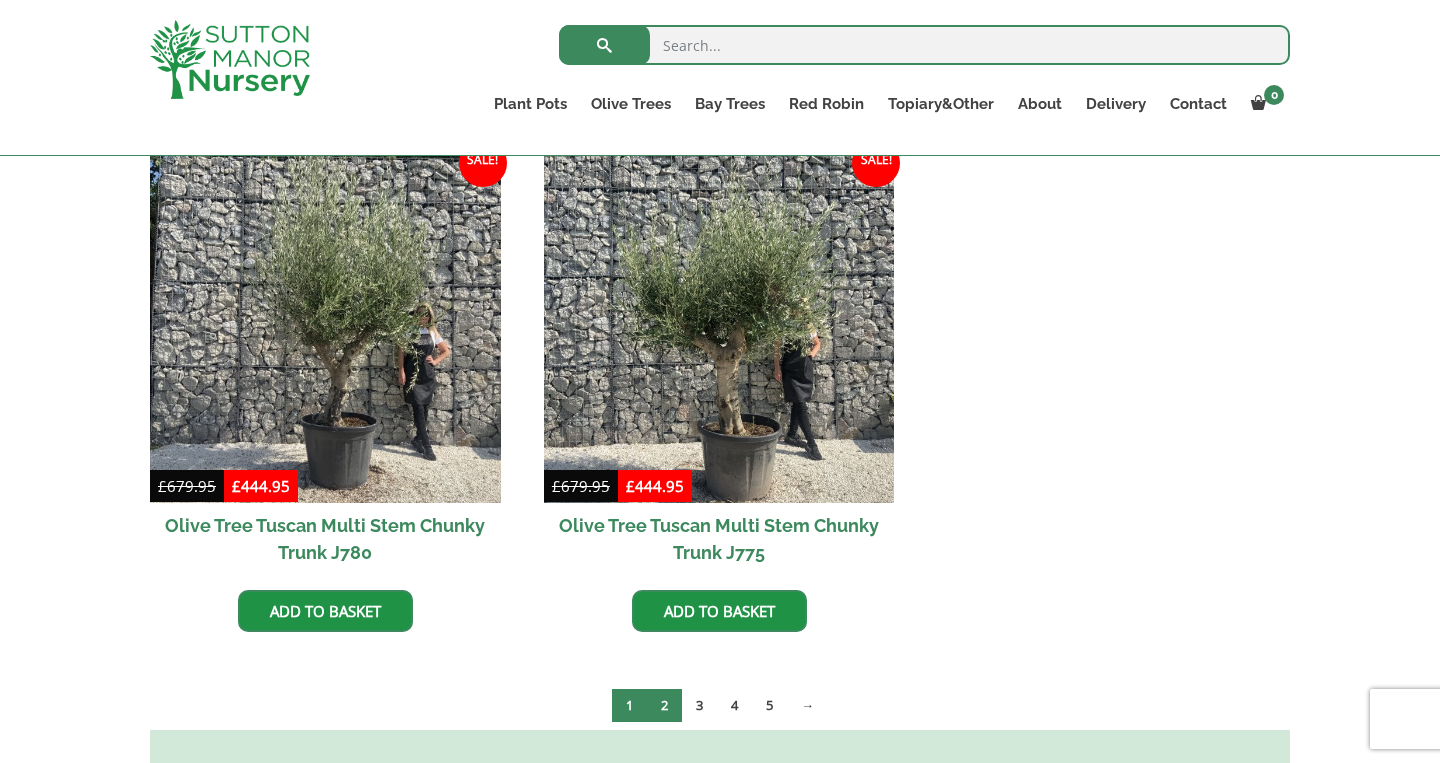 click on "2" at bounding box center [664, 705] 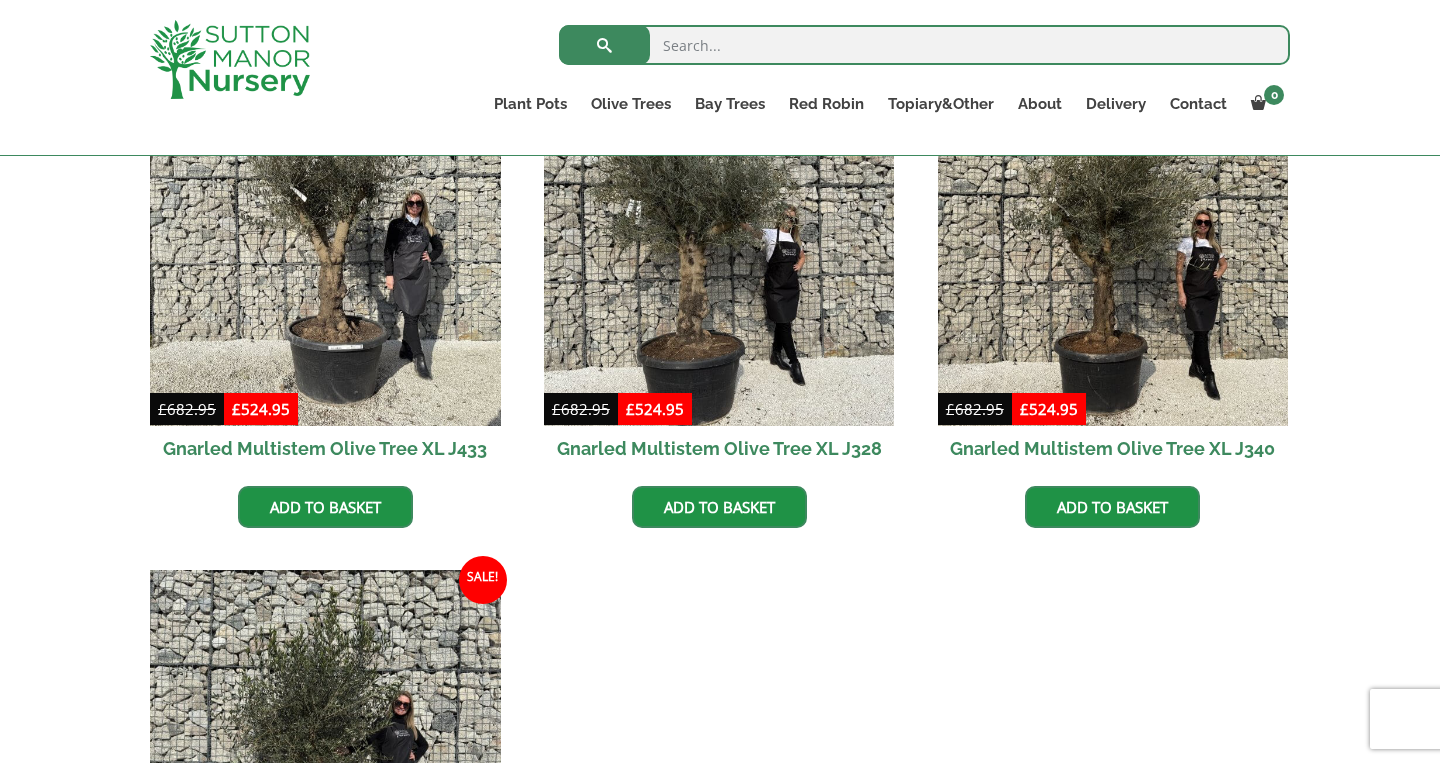 scroll, scrollTop: 1550, scrollLeft: 0, axis: vertical 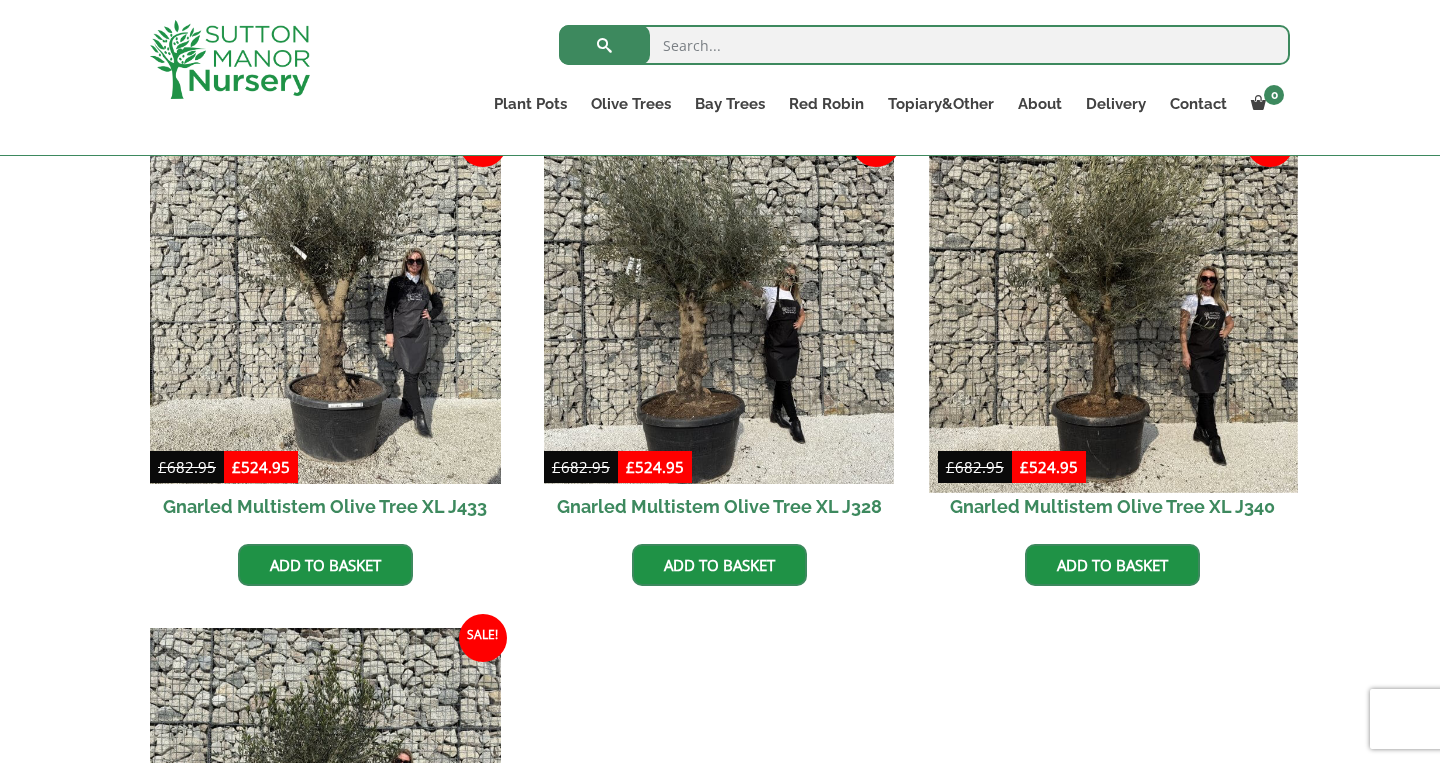 click at bounding box center (1113, 308) 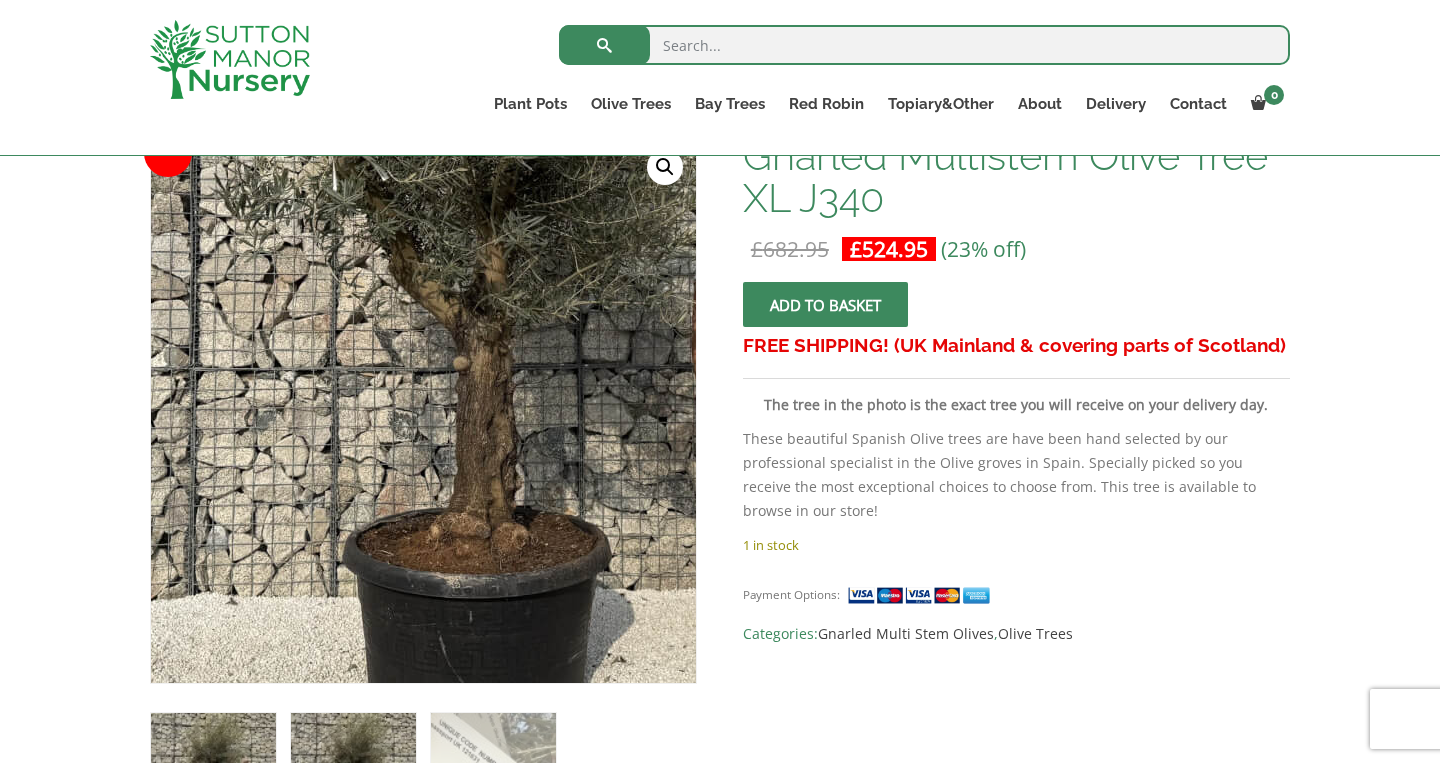 scroll, scrollTop: 330, scrollLeft: 0, axis: vertical 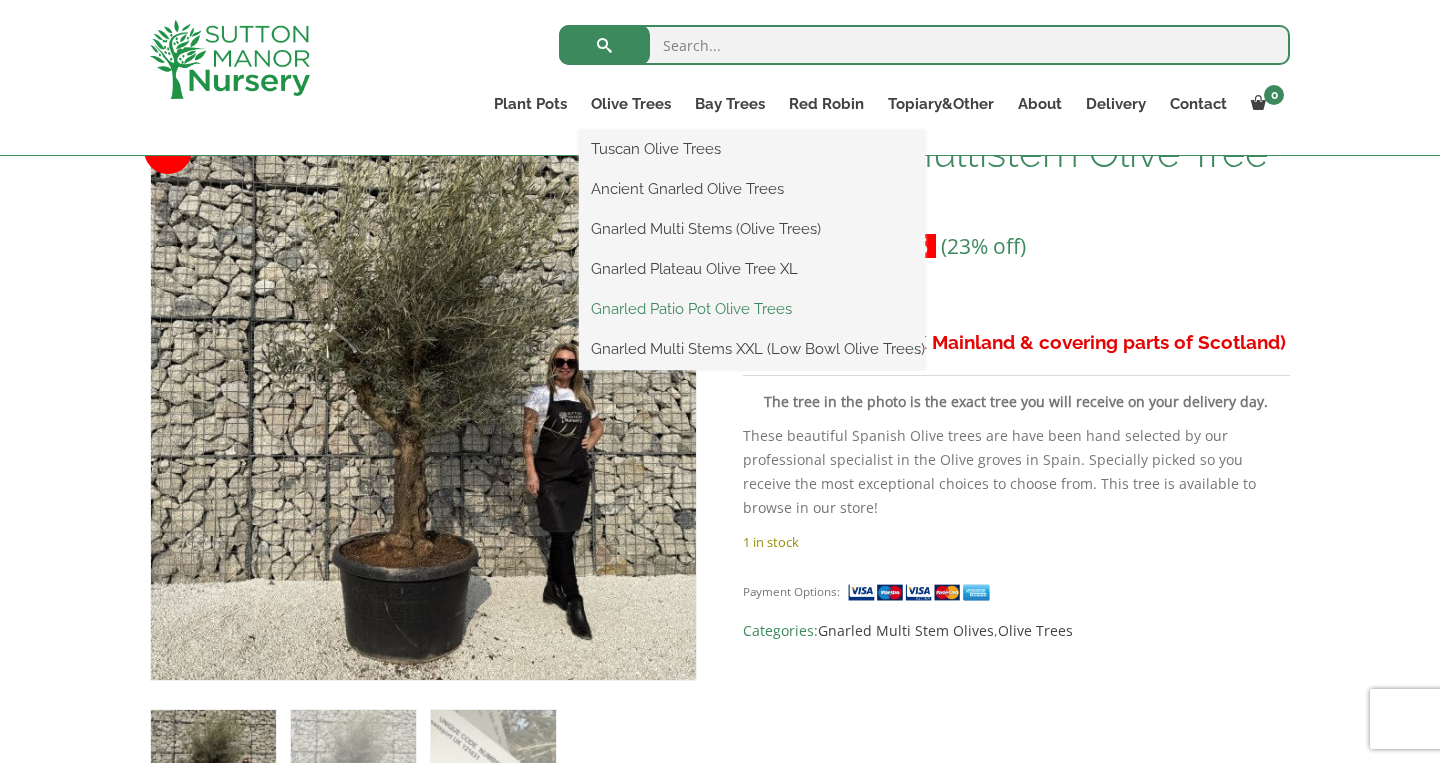 click on "Gnarled Patio Pot Olive Trees" at bounding box center [752, 309] 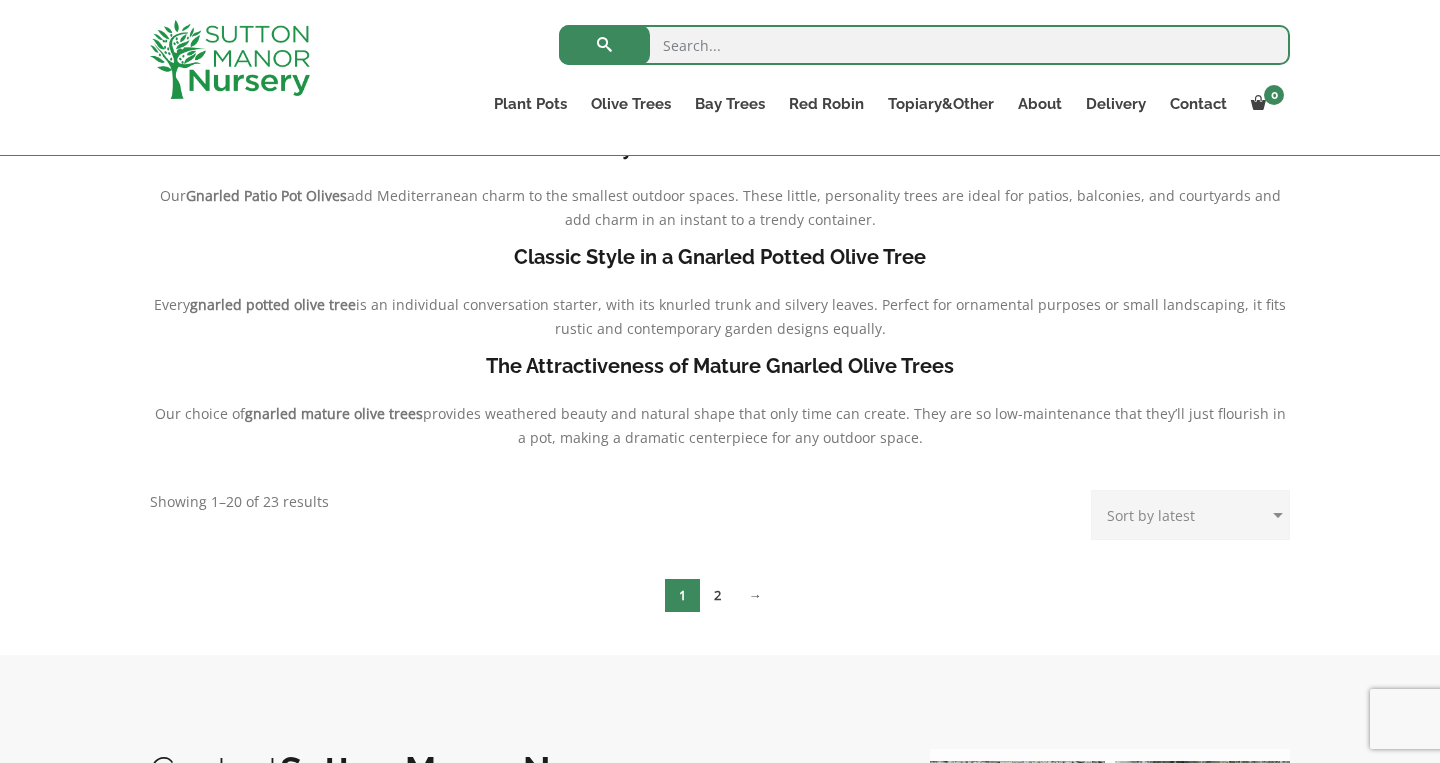 scroll, scrollTop: 463, scrollLeft: 0, axis: vertical 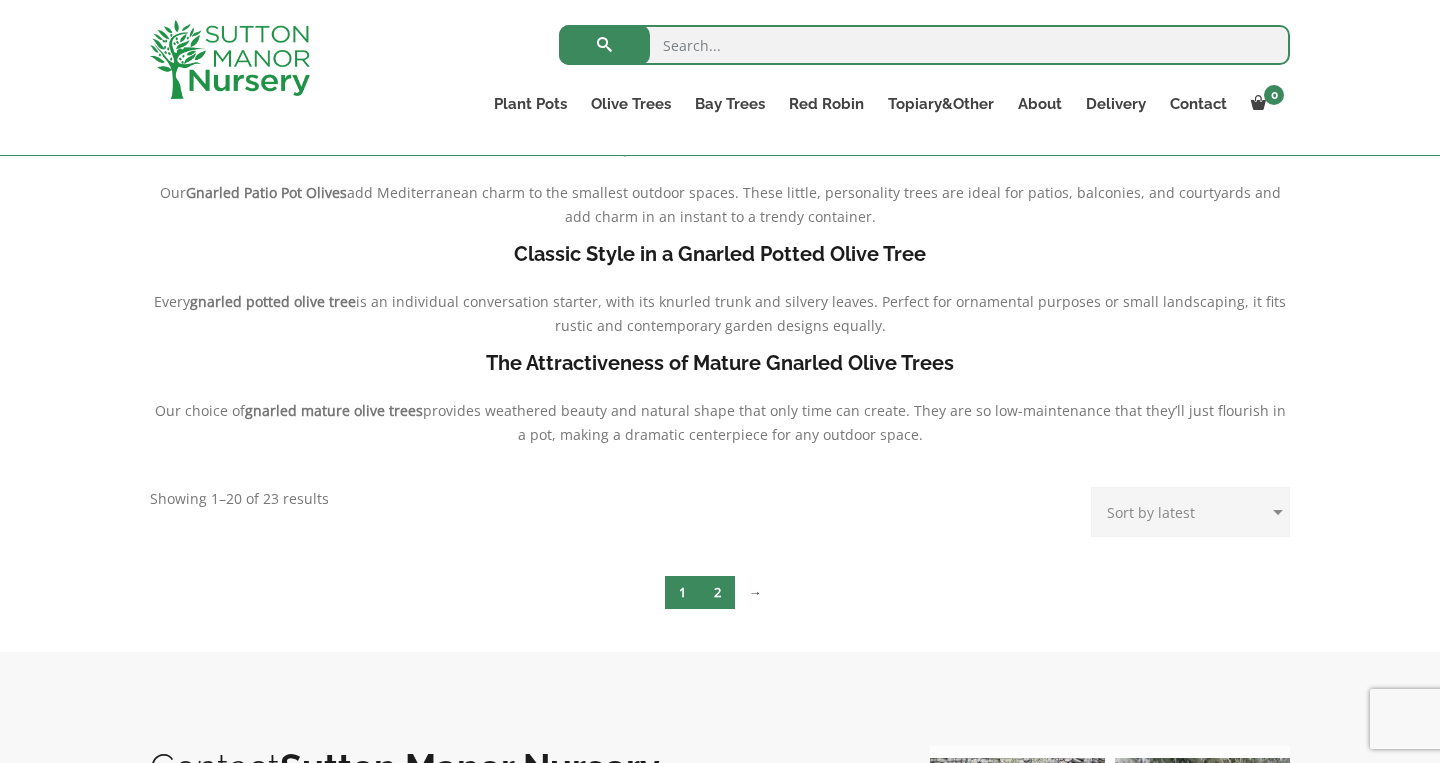 click on "2" at bounding box center [717, 592] 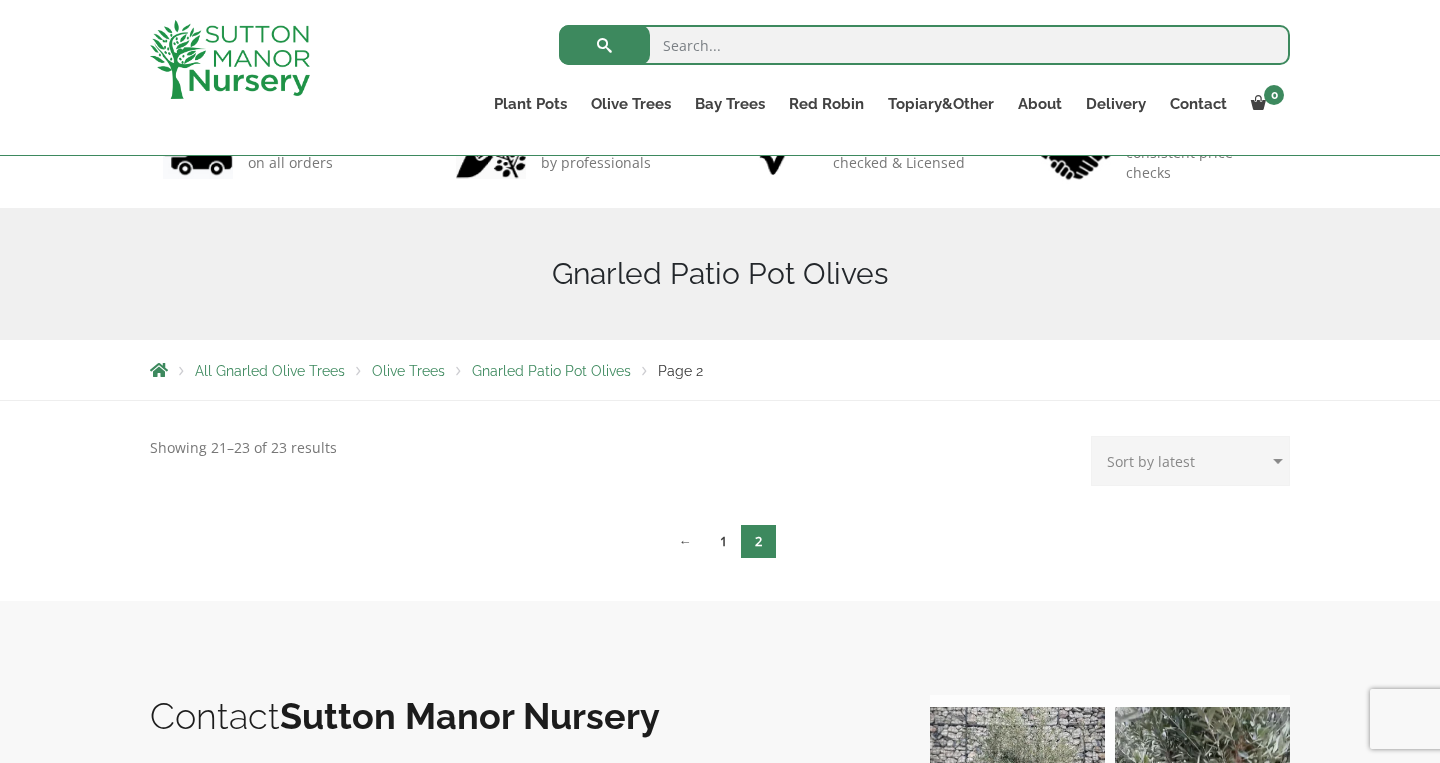 scroll, scrollTop: 136, scrollLeft: 0, axis: vertical 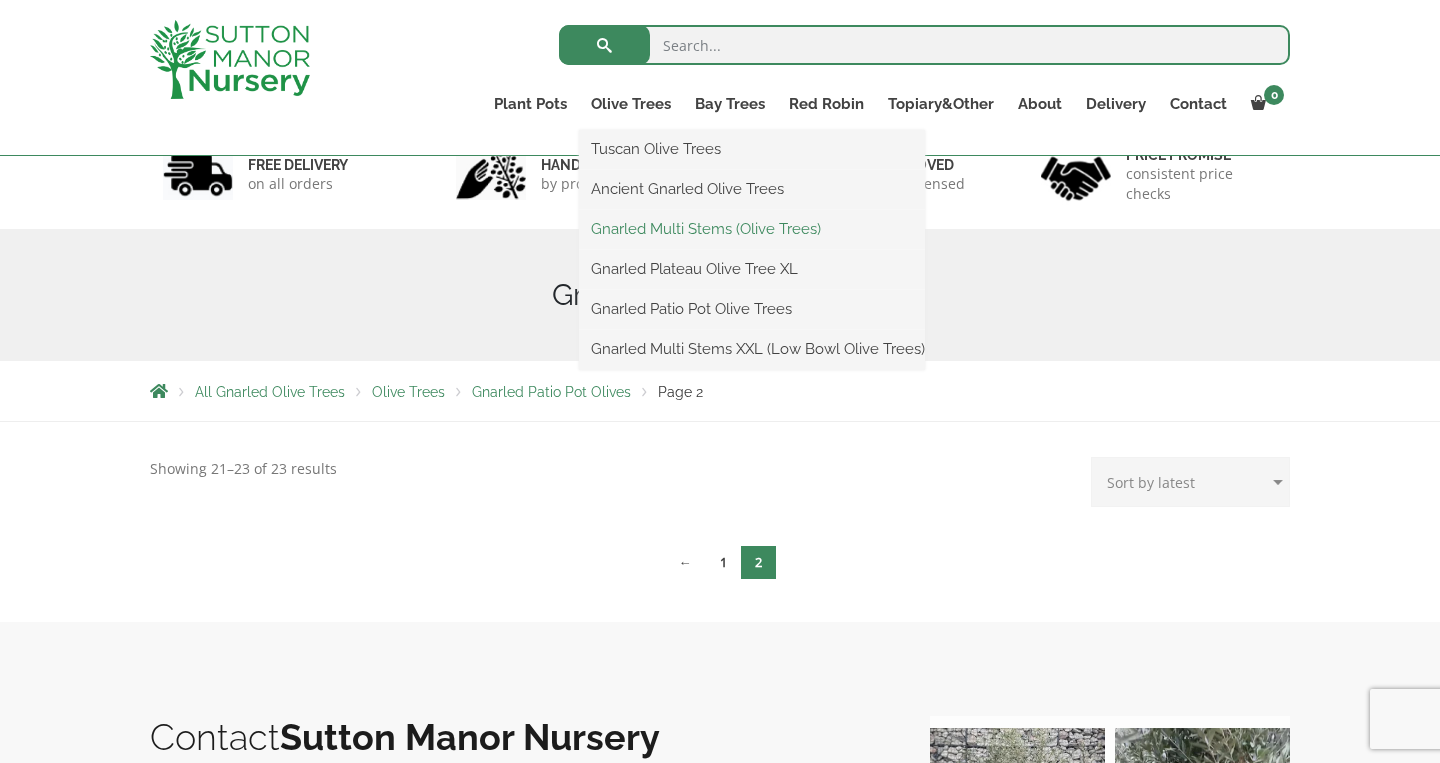 click on "Gnarled Multi Stems (Olive Trees)" at bounding box center (752, 229) 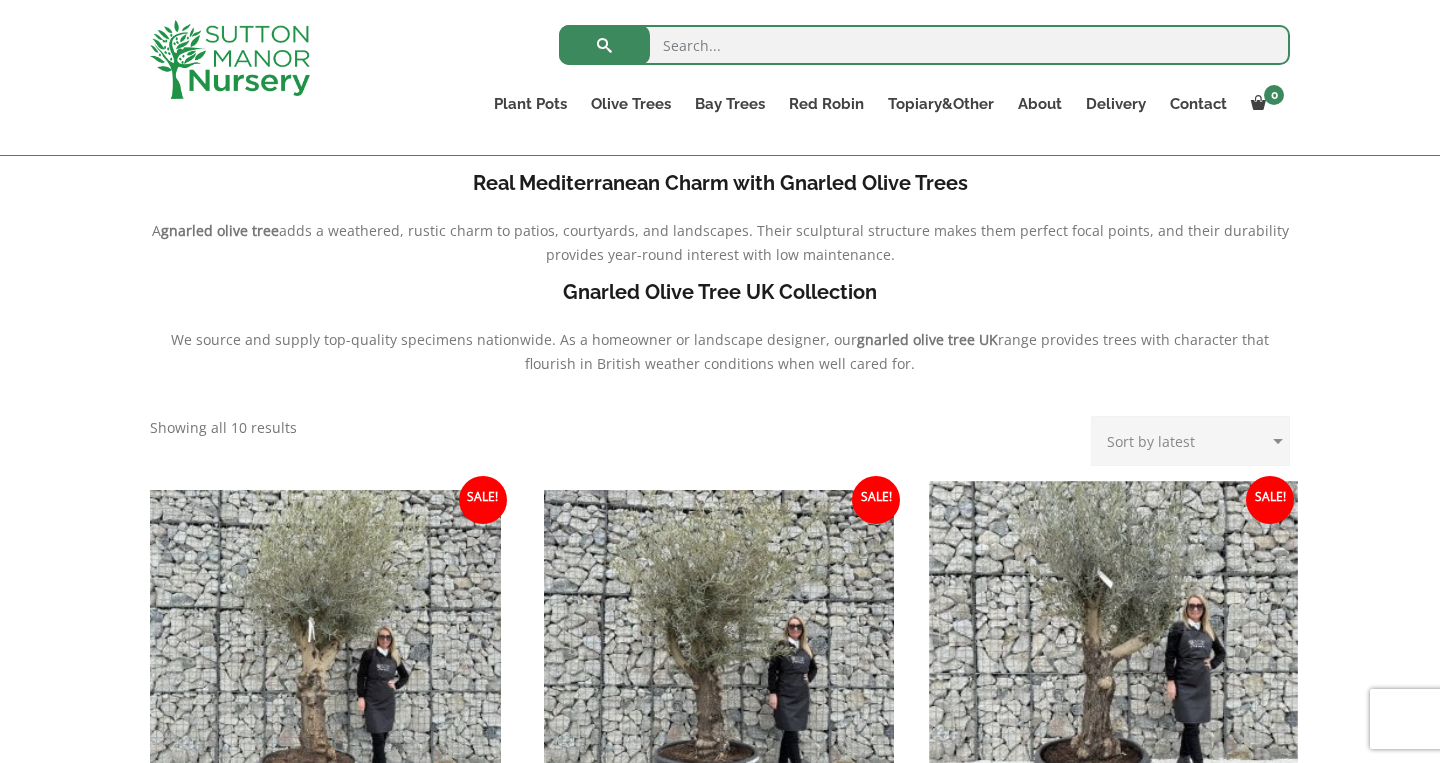 scroll, scrollTop: 231, scrollLeft: 0, axis: vertical 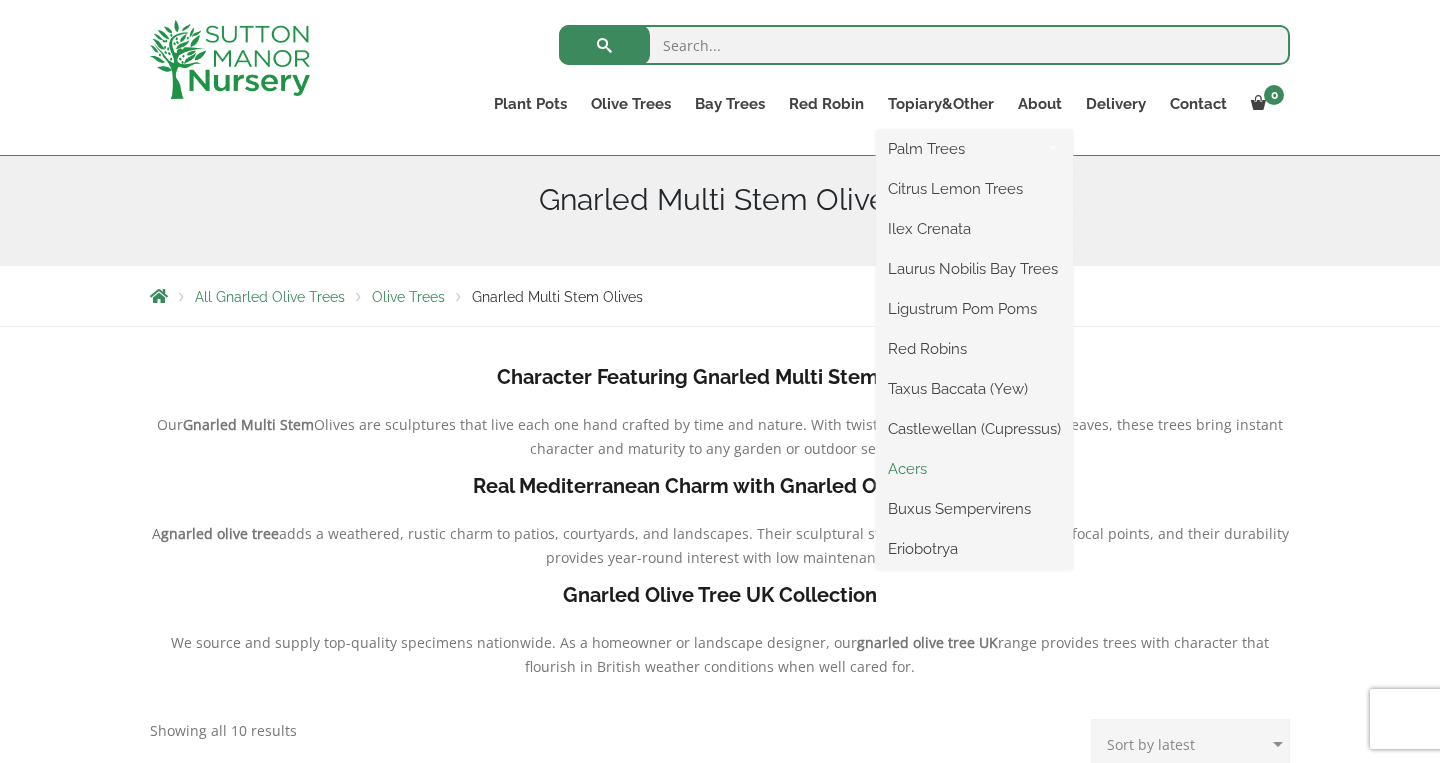 click on "Acers" at bounding box center [974, 469] 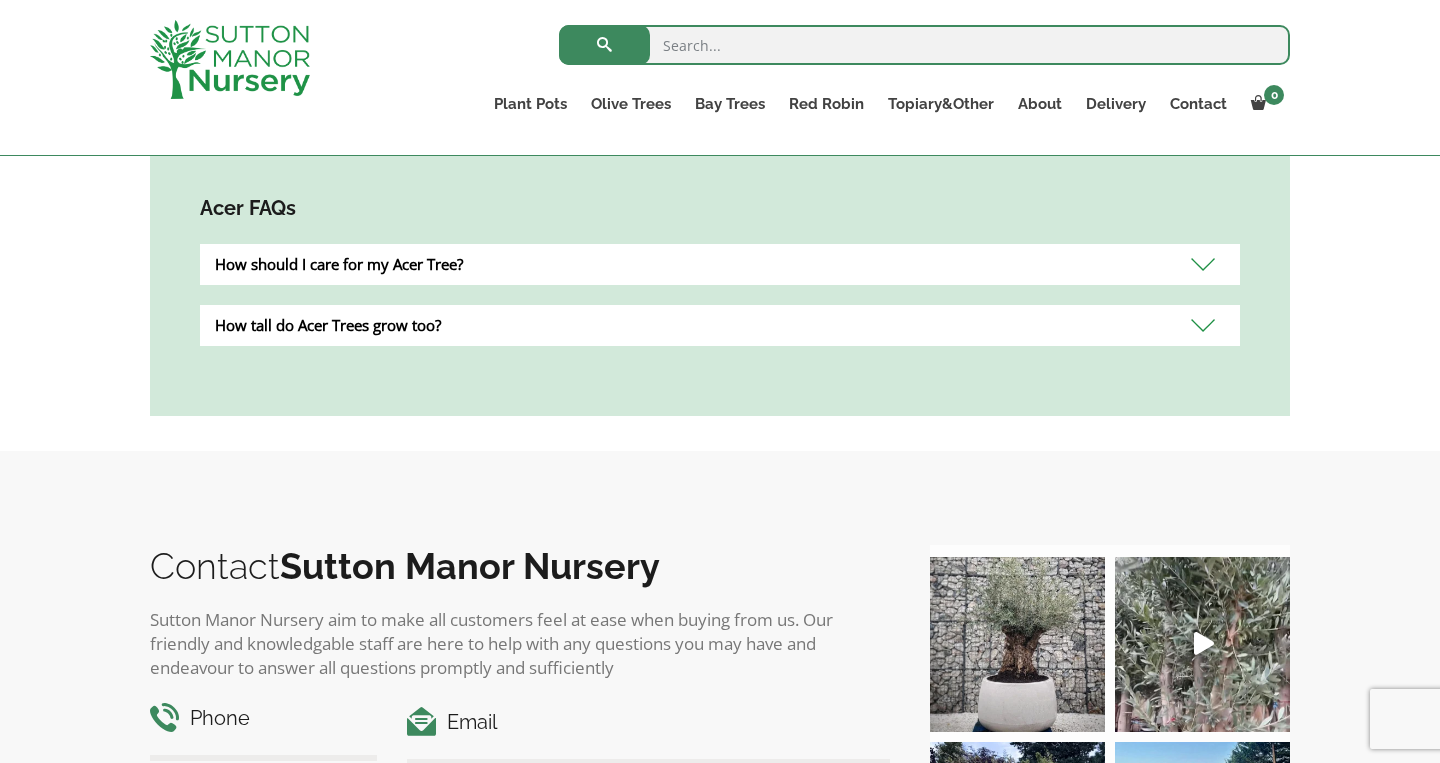 scroll, scrollTop: 1144, scrollLeft: 0, axis: vertical 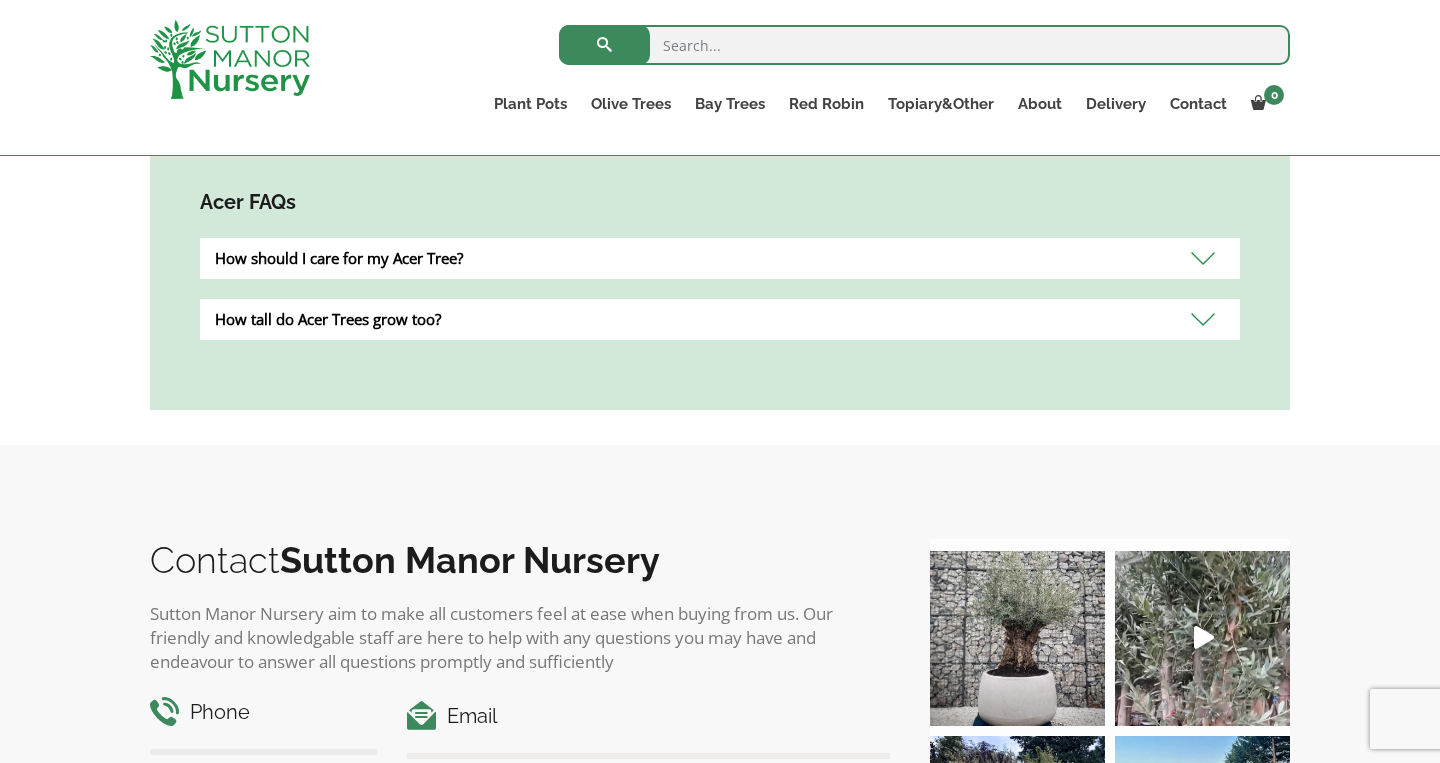click on "How should I care for my Acer Tree?" at bounding box center (720, 258) 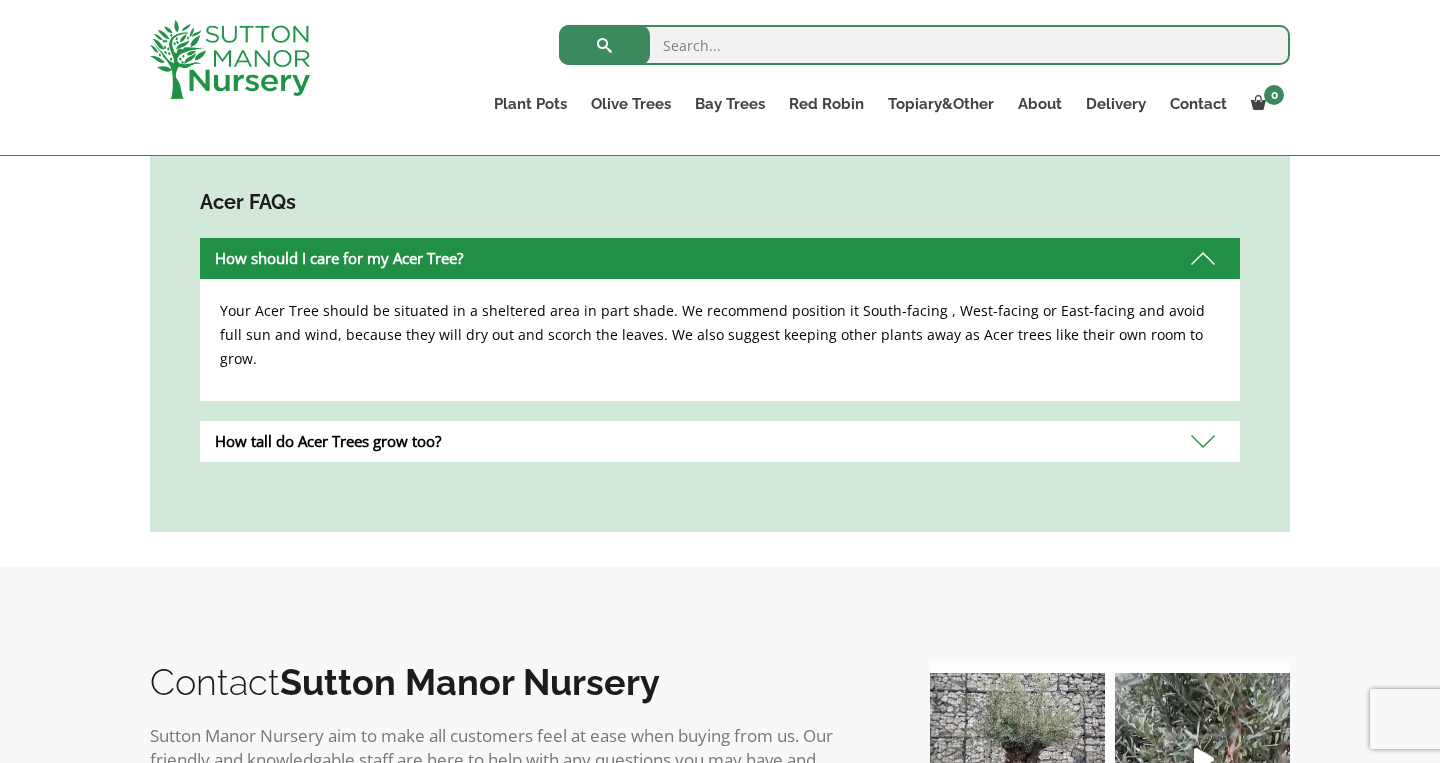 click on "How tall do Acer Trees grow too?" at bounding box center (720, 441) 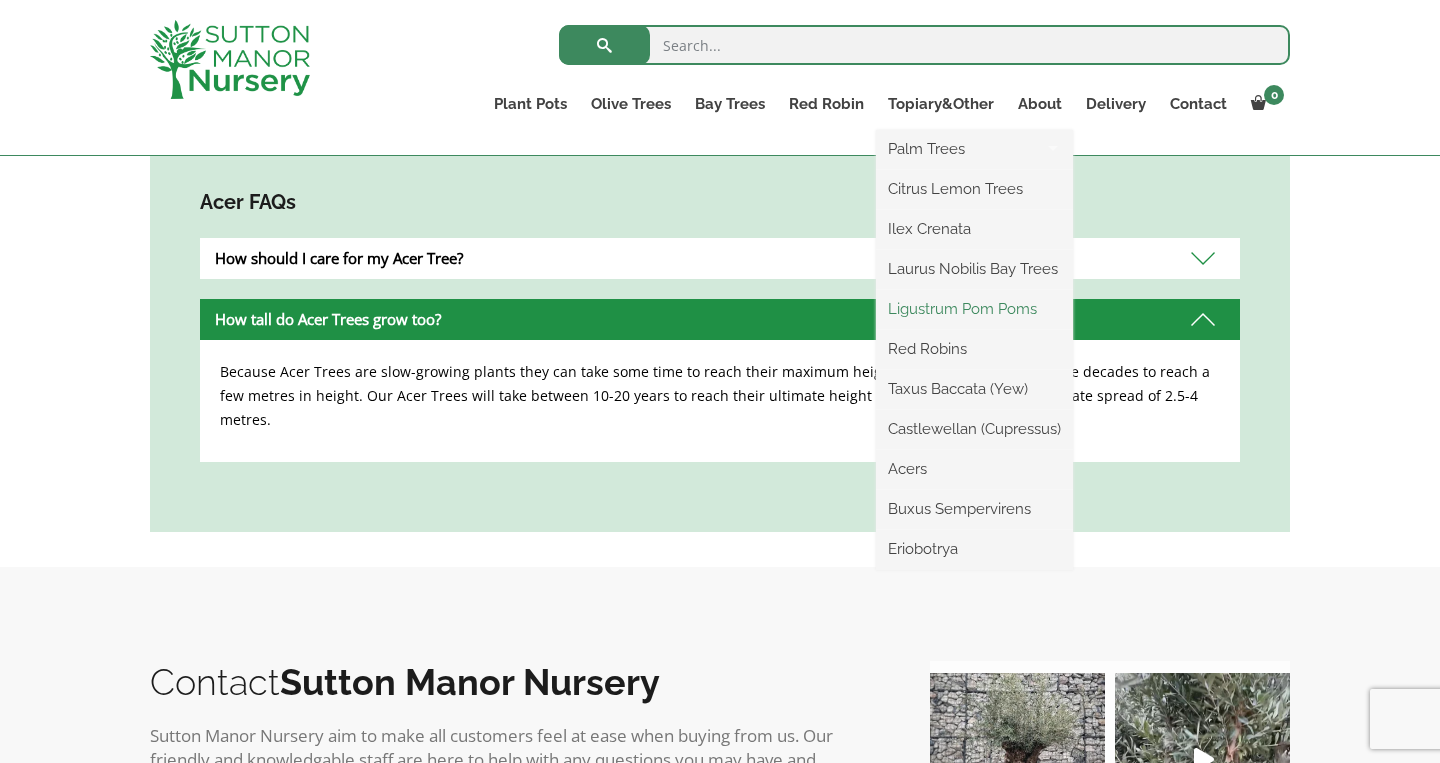 click on "Ligustrum Pom Poms" at bounding box center [974, 309] 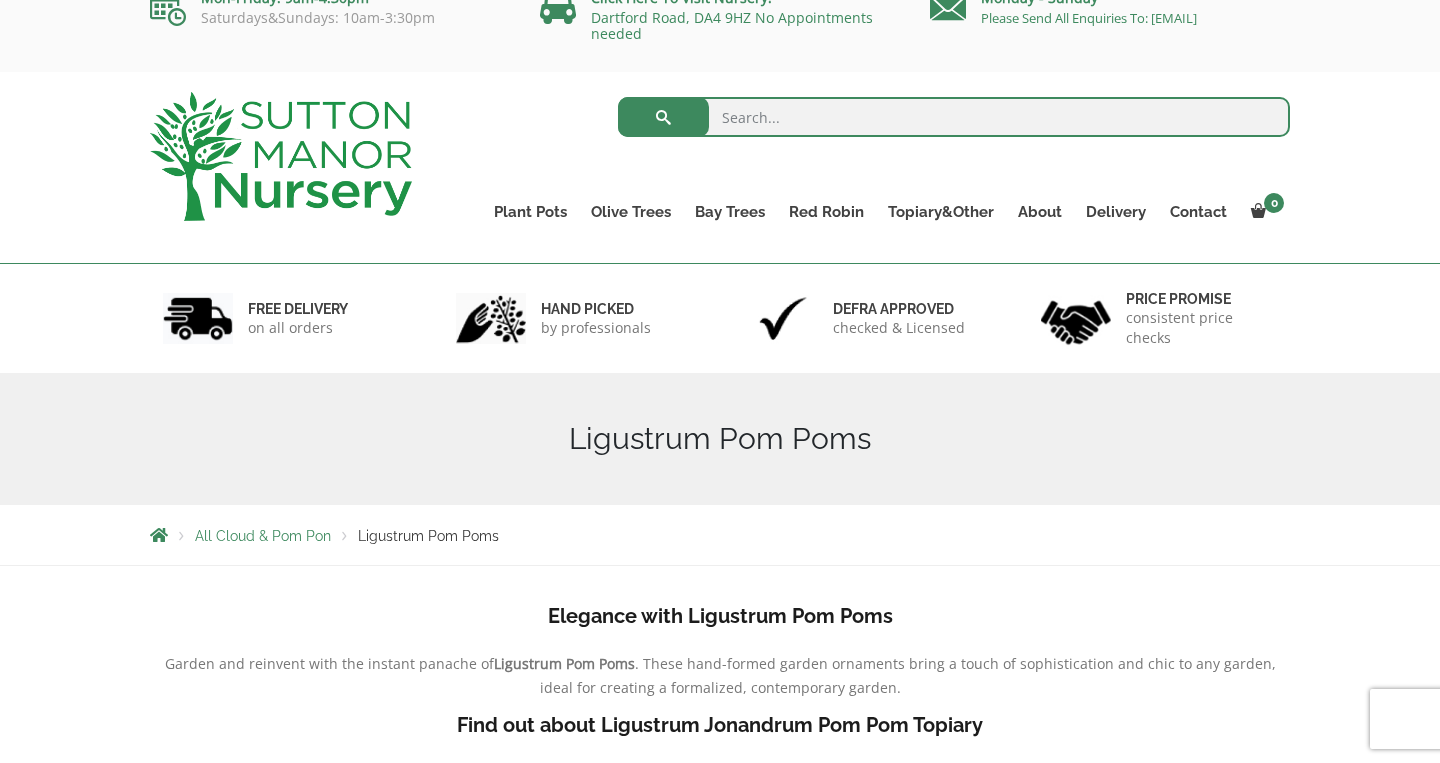 scroll, scrollTop: 28, scrollLeft: 0, axis: vertical 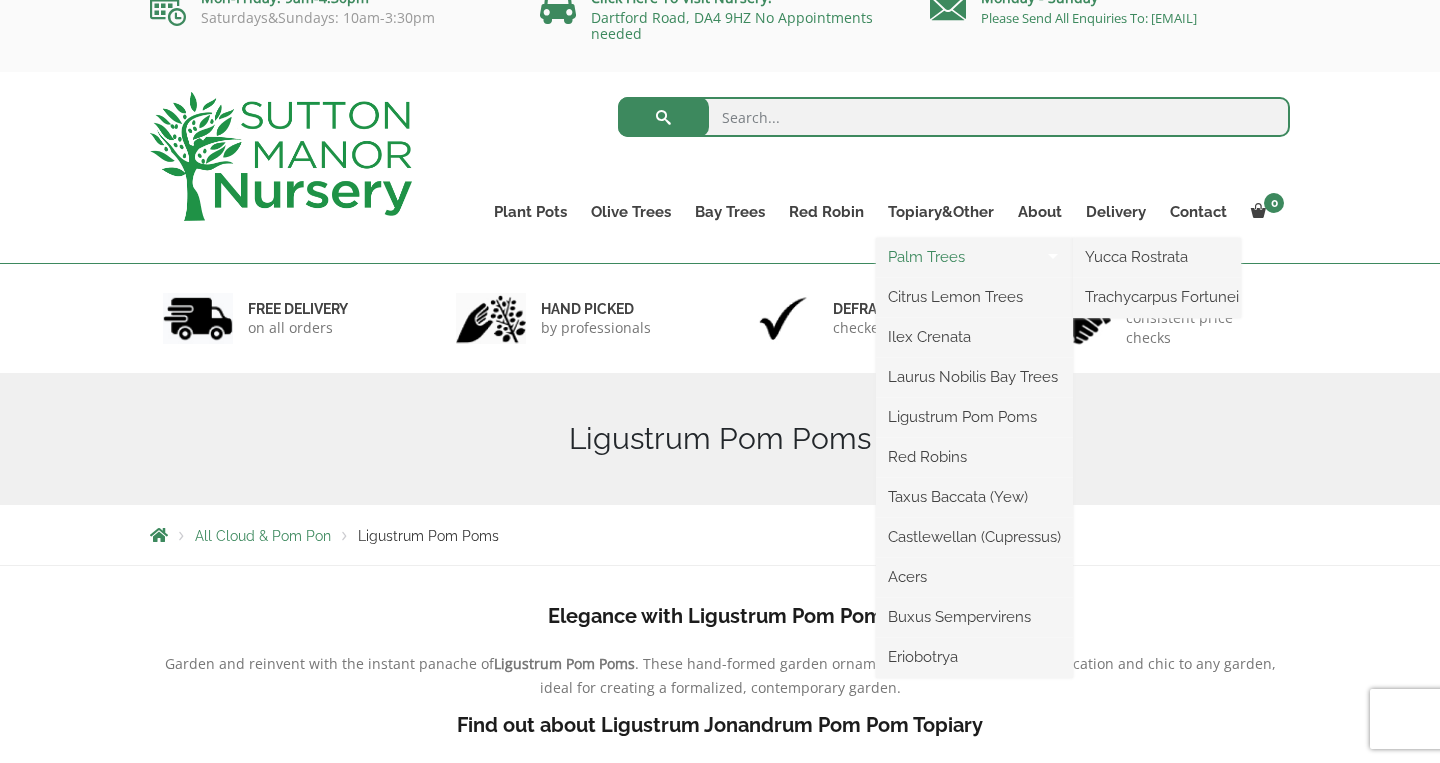 click on "Palm Trees" at bounding box center (974, 257) 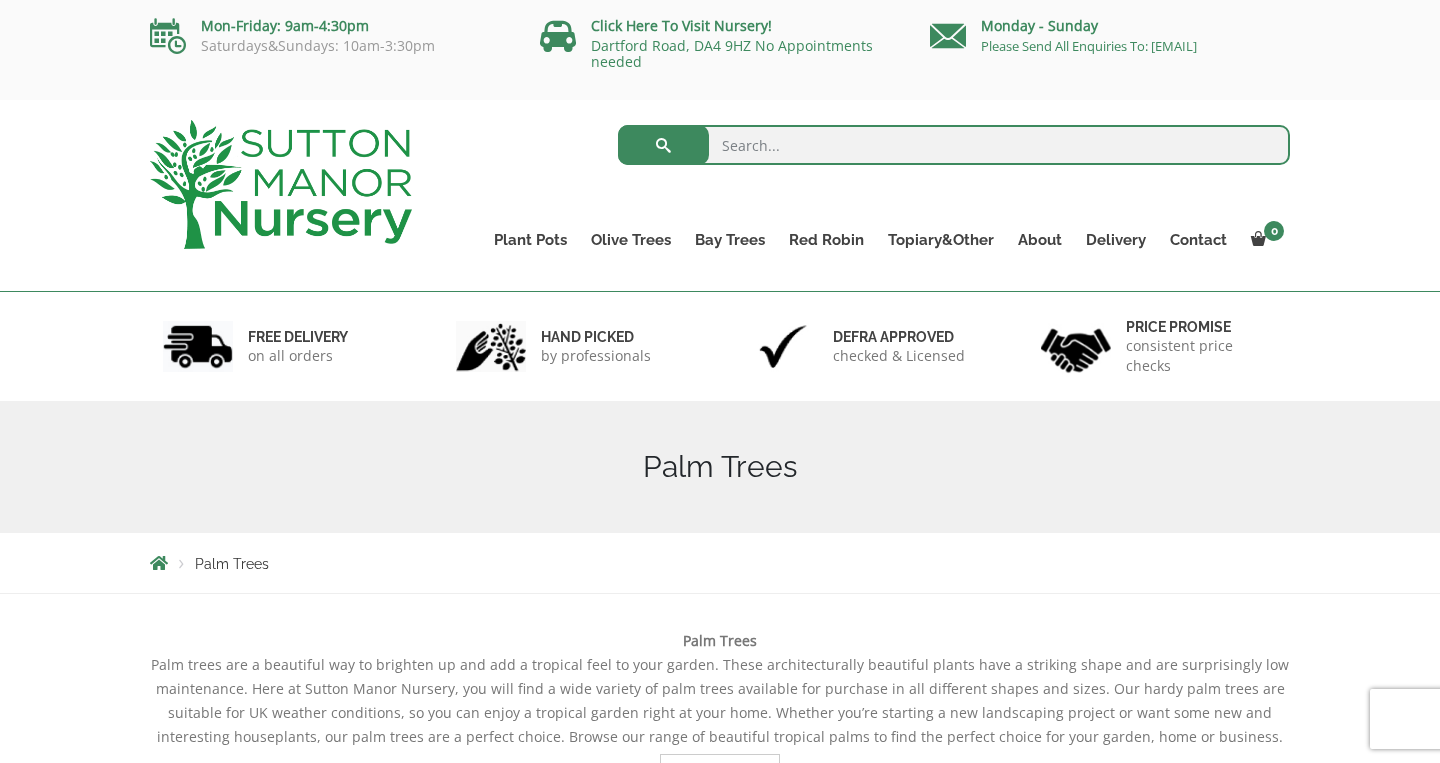 scroll, scrollTop: 2, scrollLeft: 0, axis: vertical 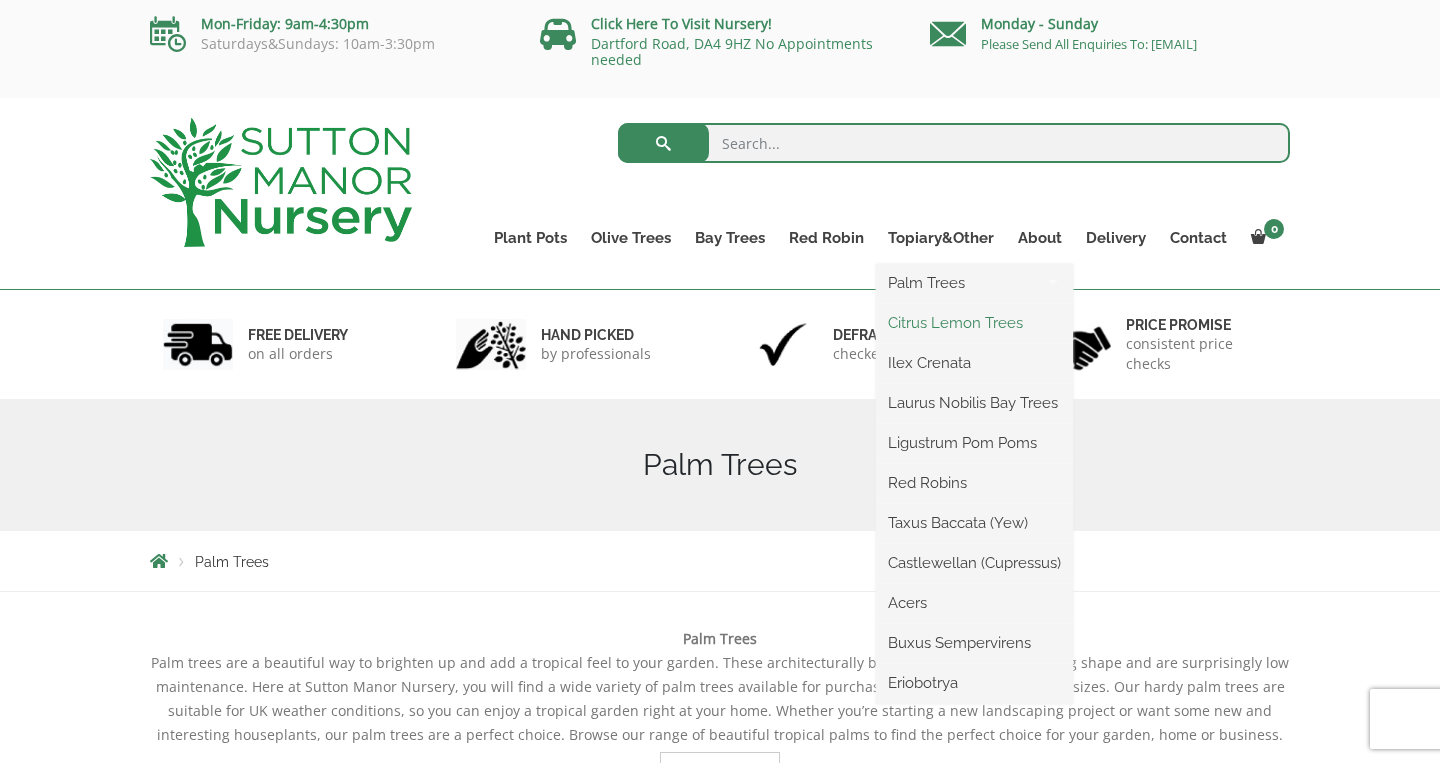 click on "Citrus Lemon Trees" at bounding box center [974, 323] 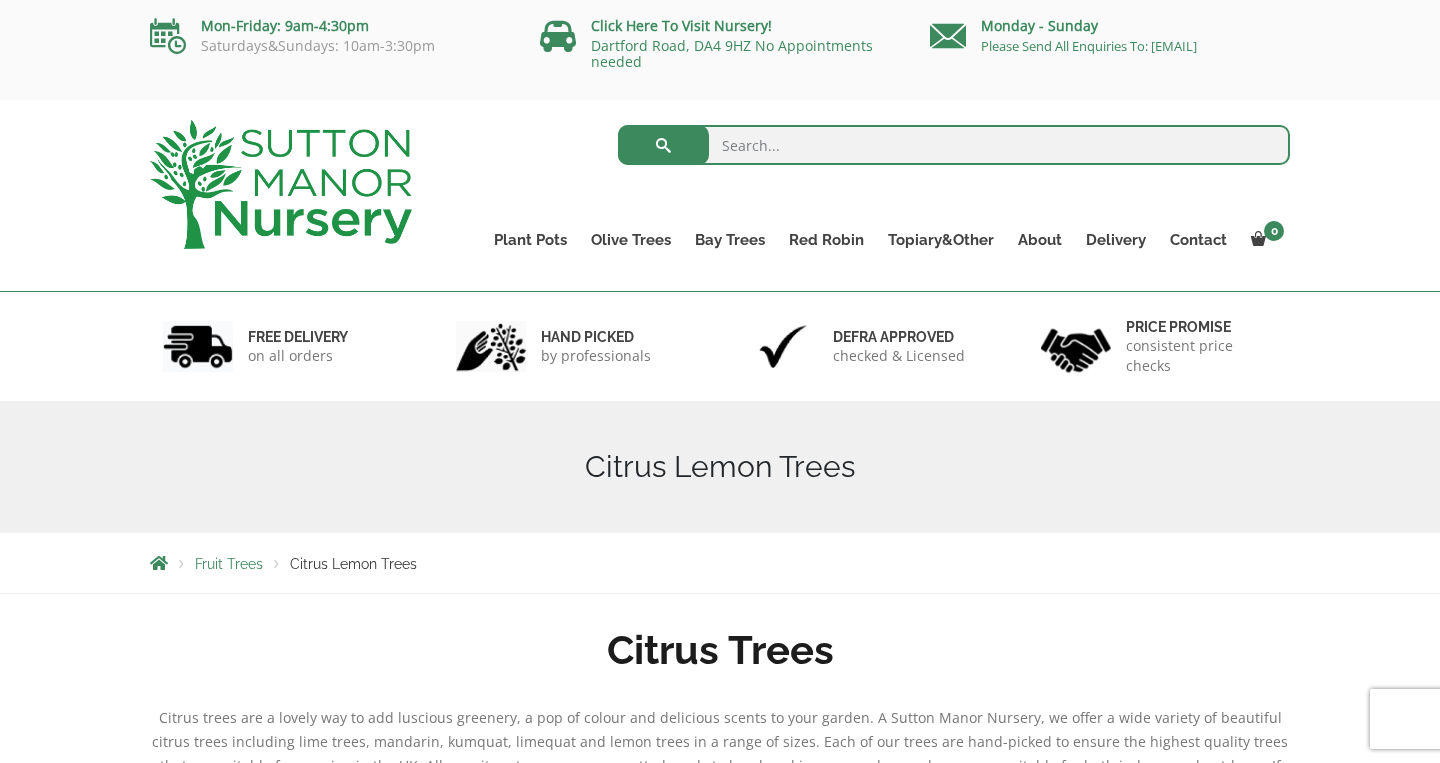 scroll, scrollTop: 0, scrollLeft: 0, axis: both 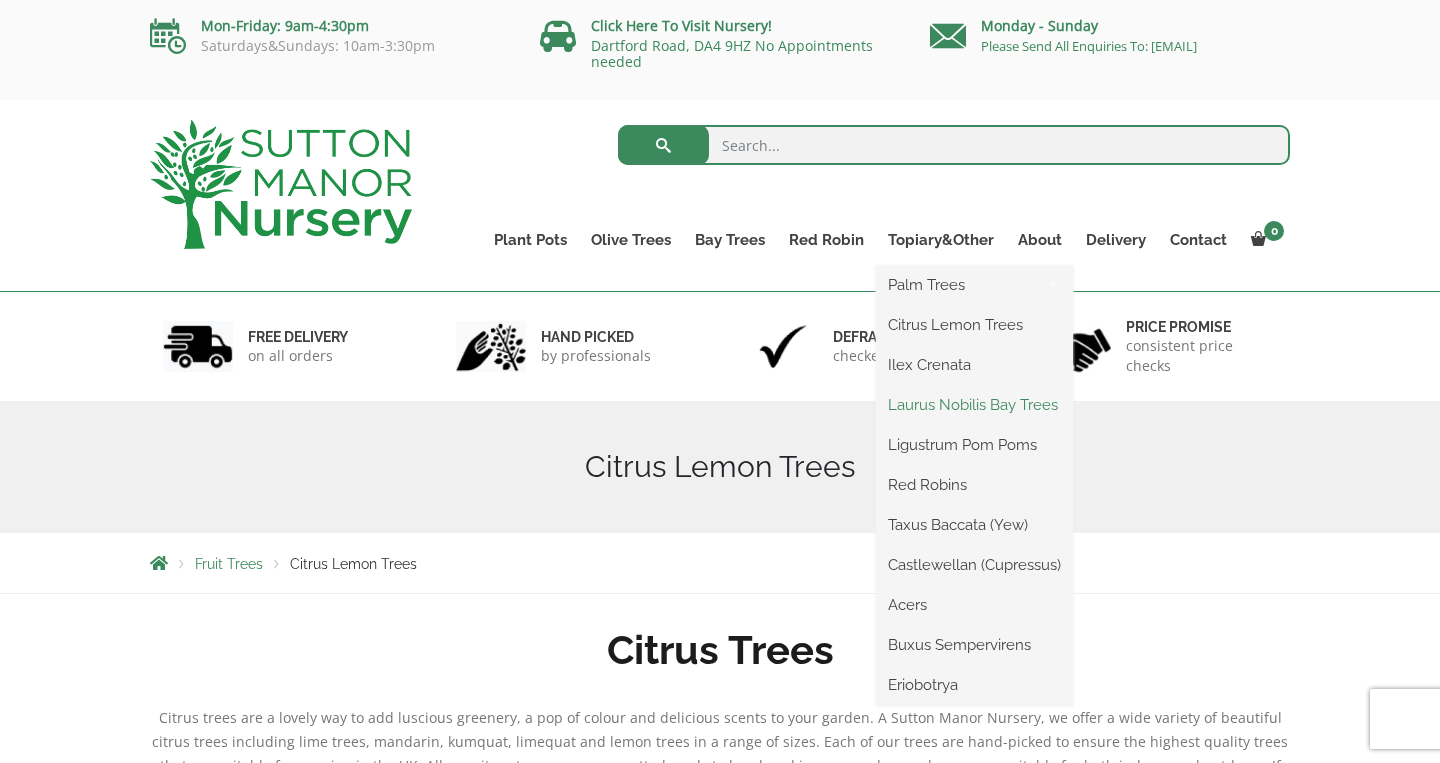 click on "Laurus Nobilis Bay Trees" at bounding box center (974, 405) 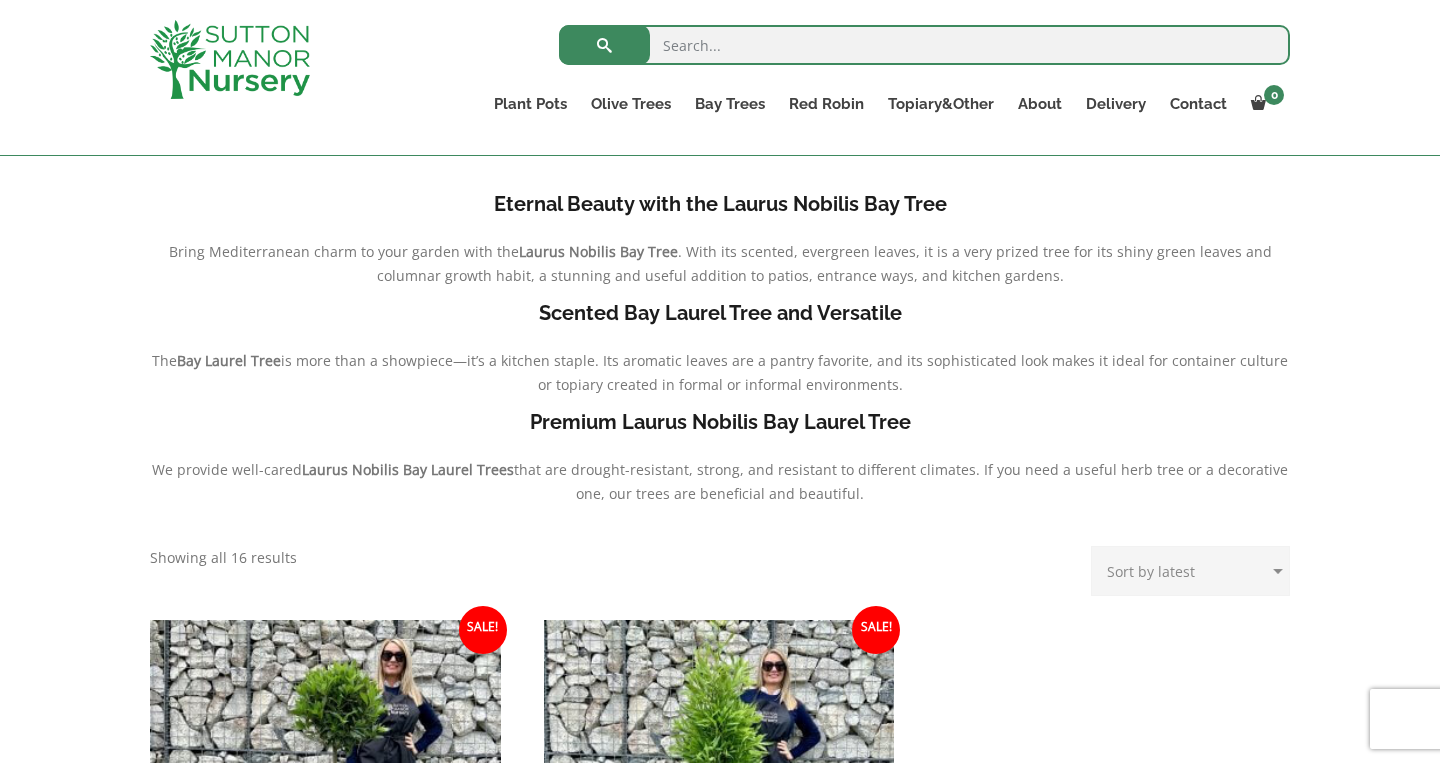 scroll, scrollTop: 332, scrollLeft: 0, axis: vertical 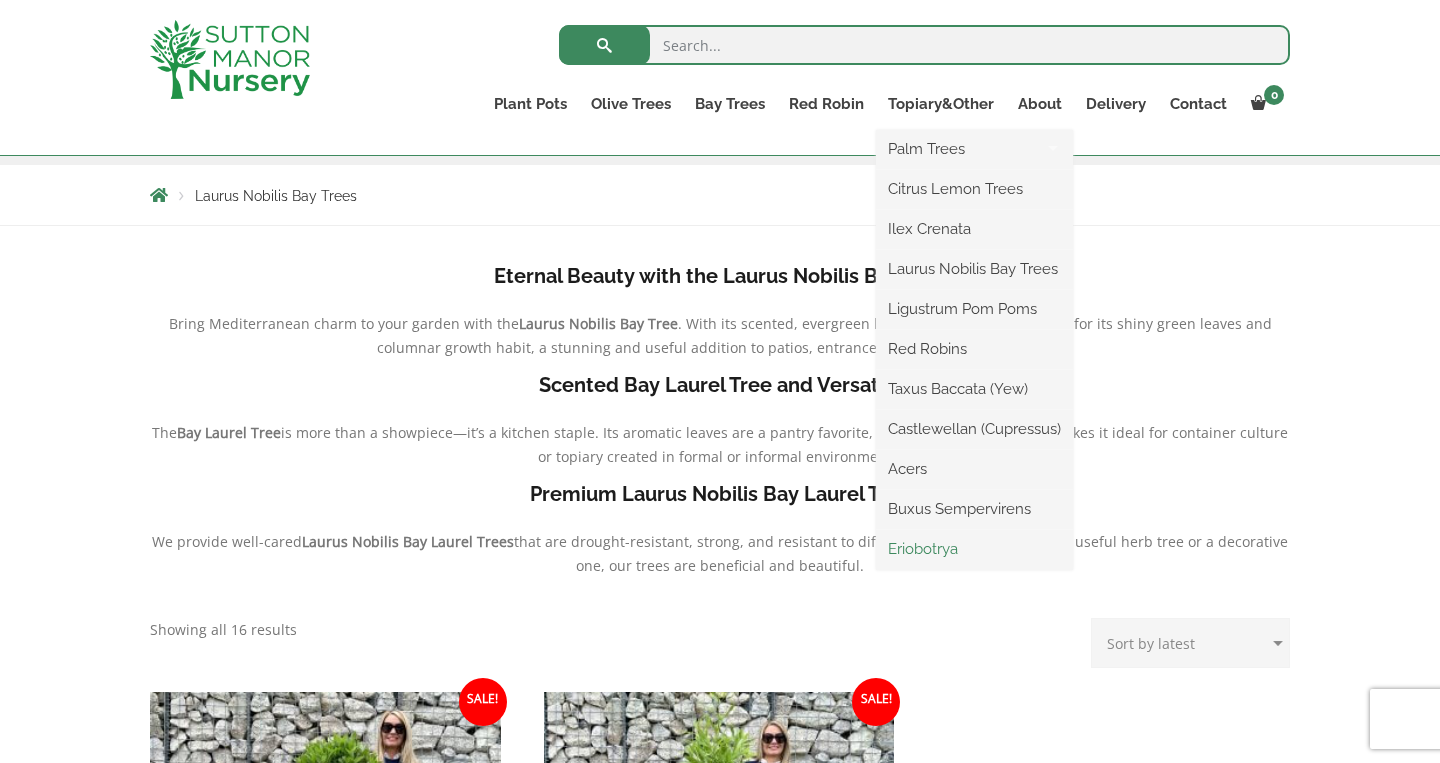 click on "Eriobotrya" at bounding box center (974, 549) 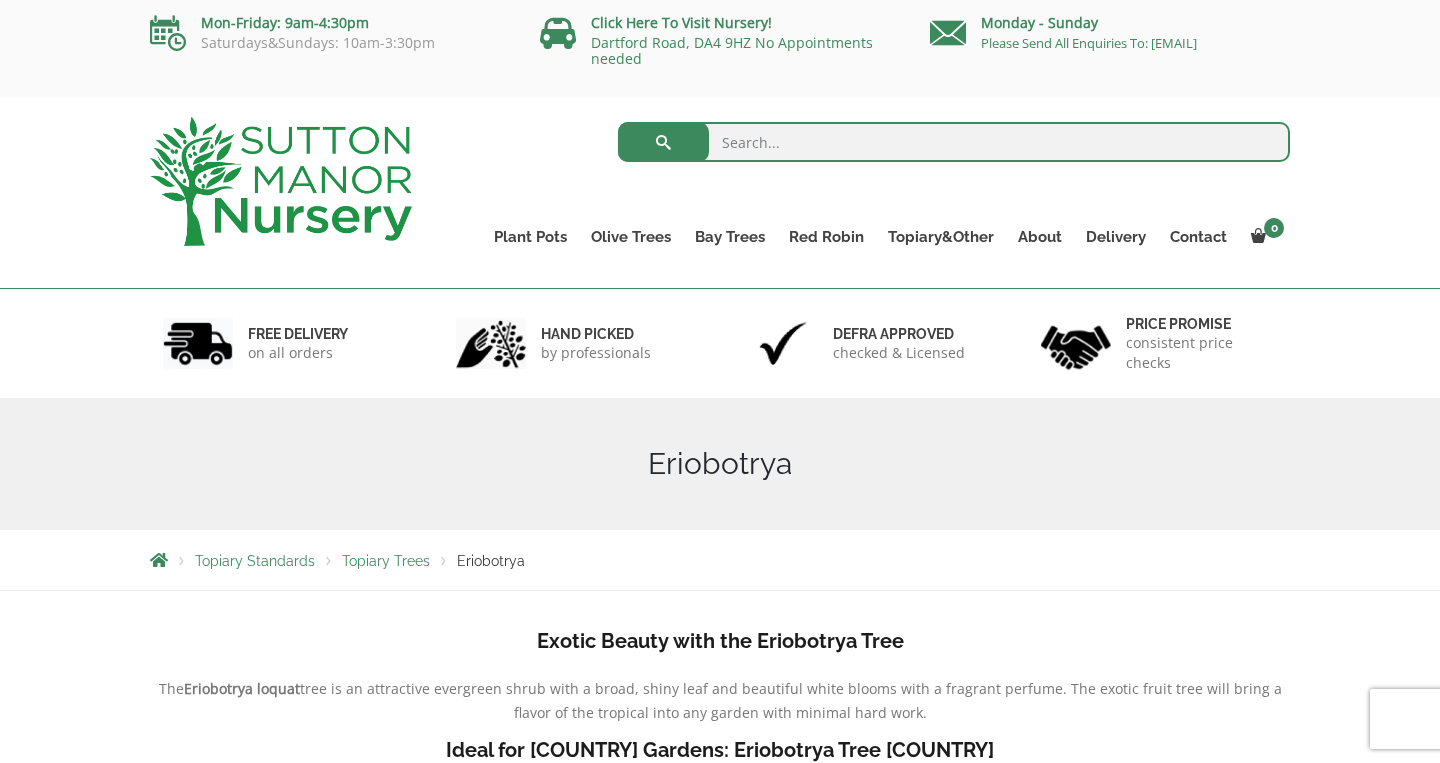 scroll, scrollTop: 0, scrollLeft: 0, axis: both 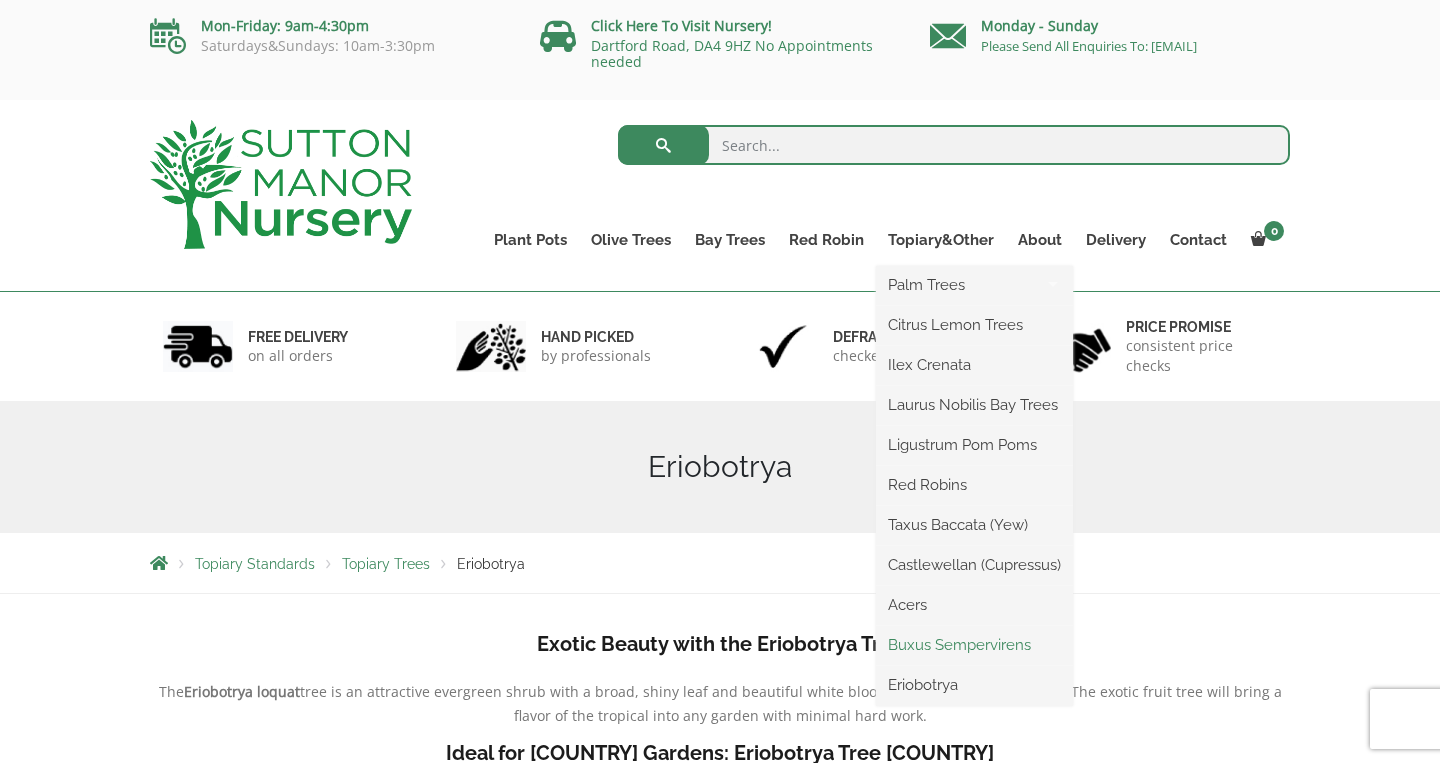 click on "Buxus Sempervirens" at bounding box center [974, 645] 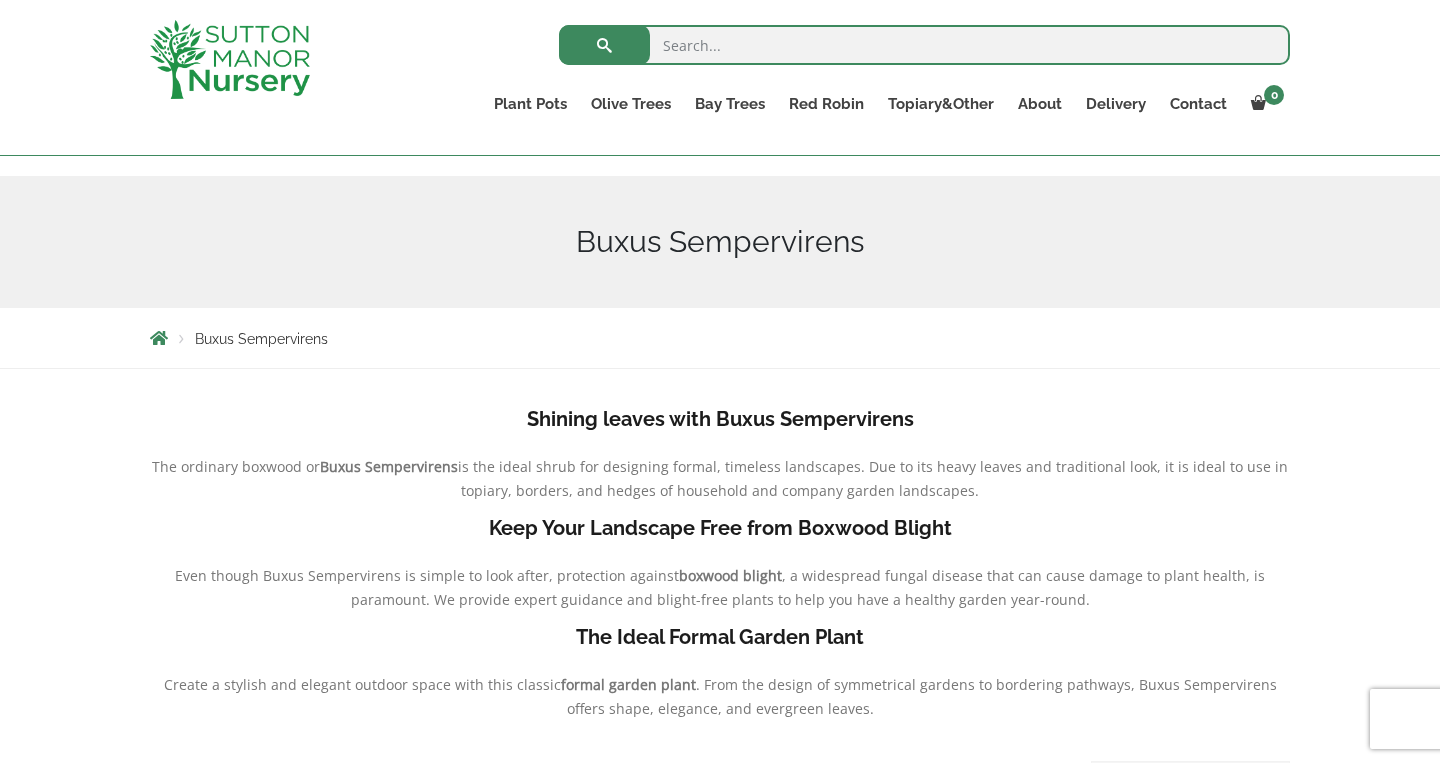 scroll, scrollTop: 174, scrollLeft: 0, axis: vertical 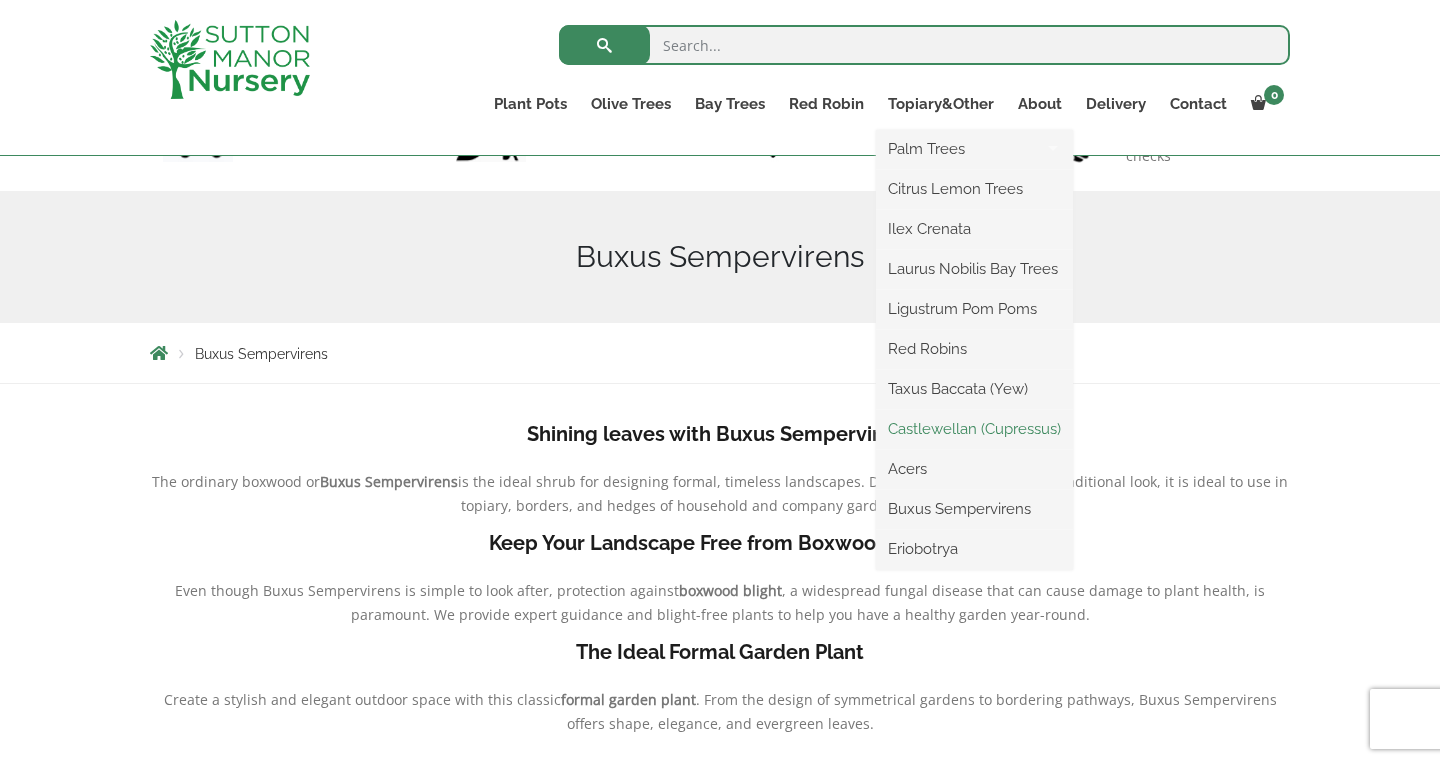 click on "Castlewellan (Cupressus)" at bounding box center (974, 429) 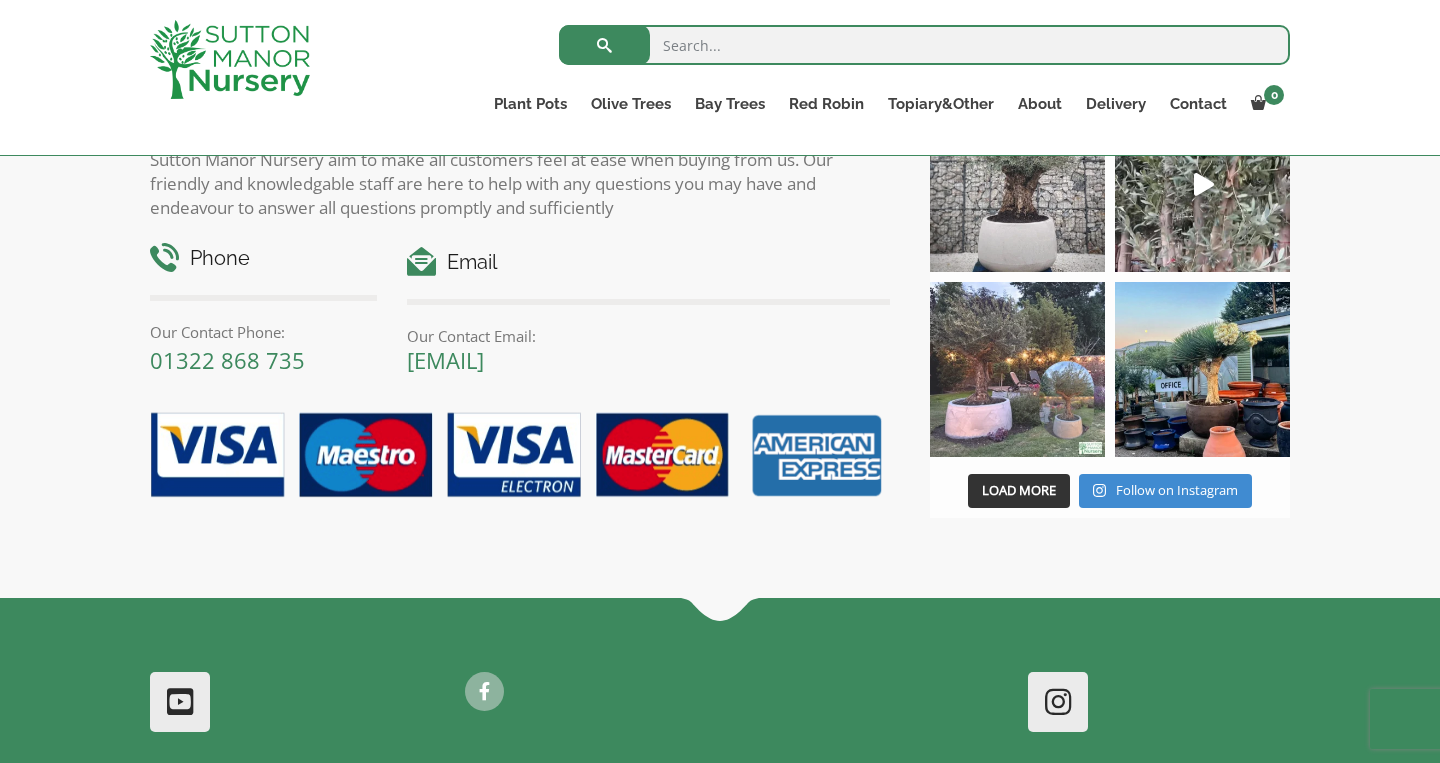 scroll, scrollTop: 1068, scrollLeft: 0, axis: vertical 